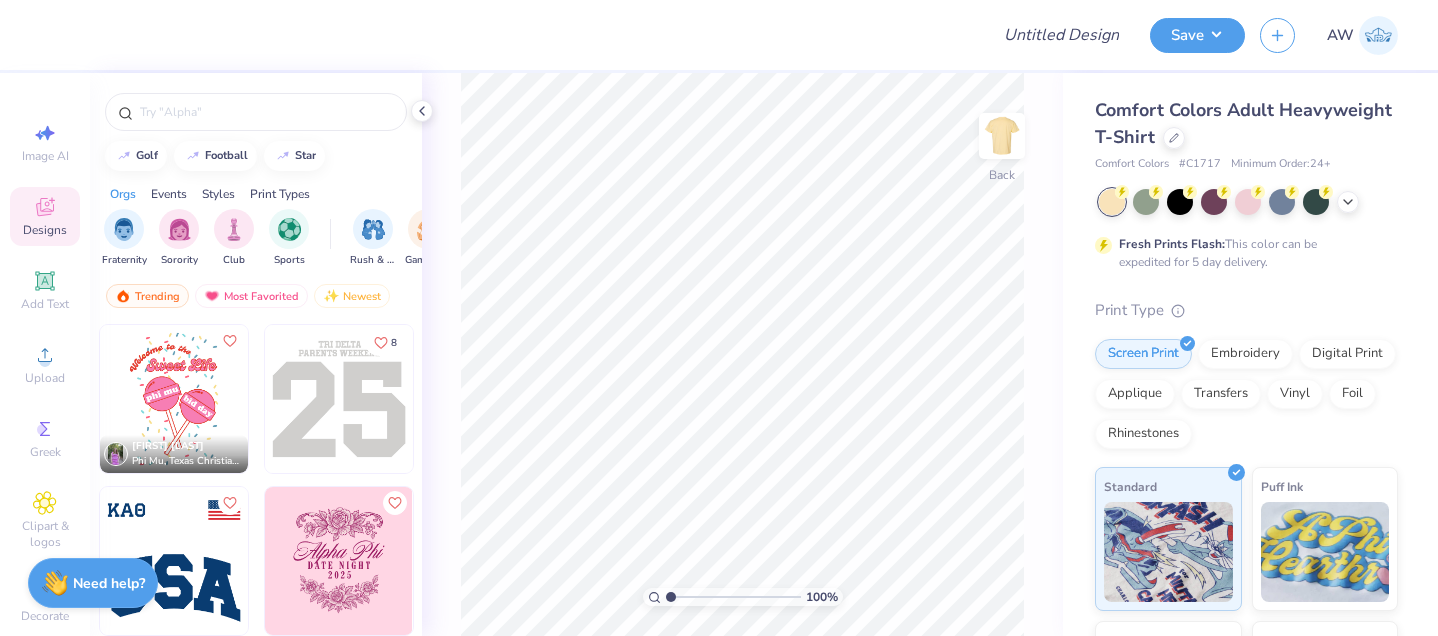 scroll, scrollTop: 0, scrollLeft: 0, axis: both 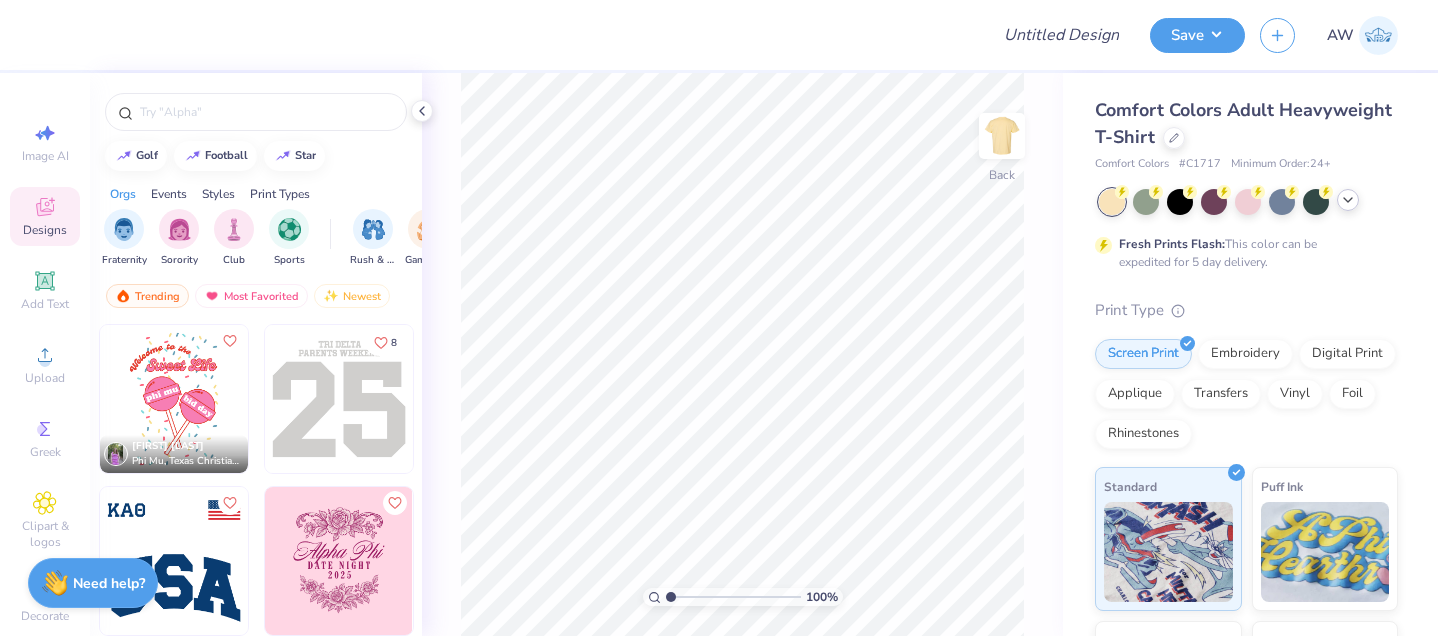 click 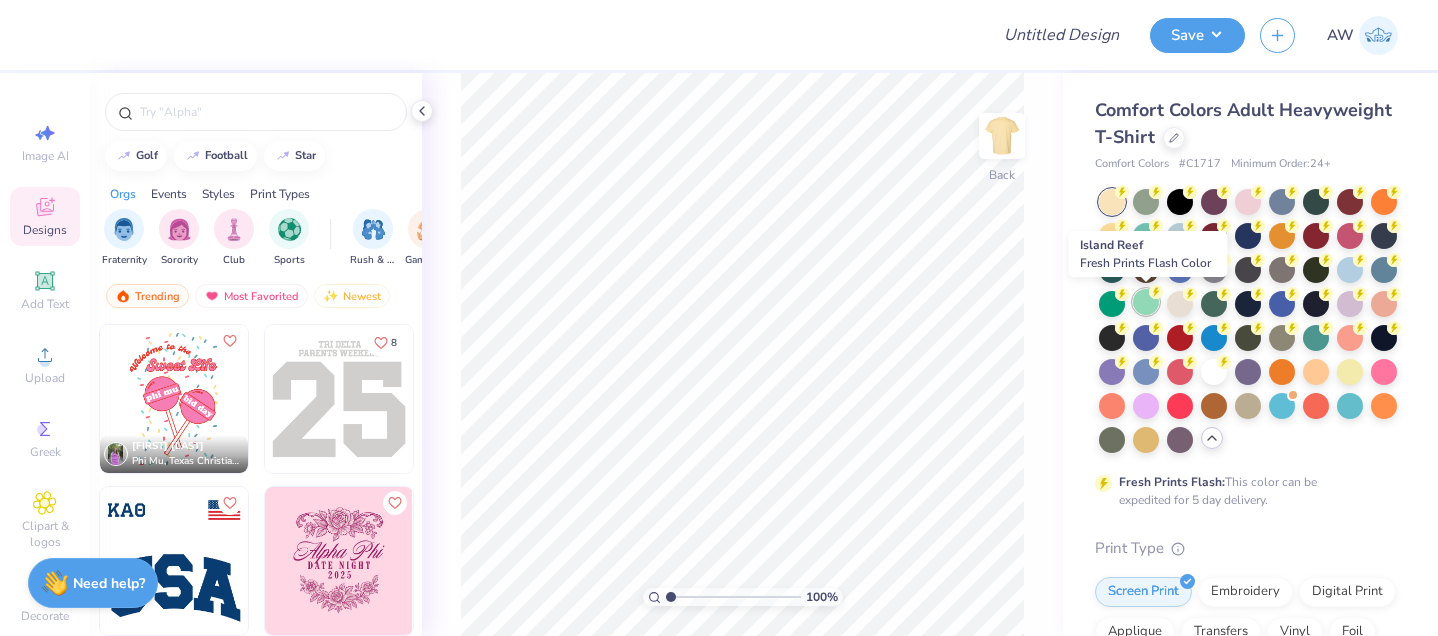 click at bounding box center [1146, 302] 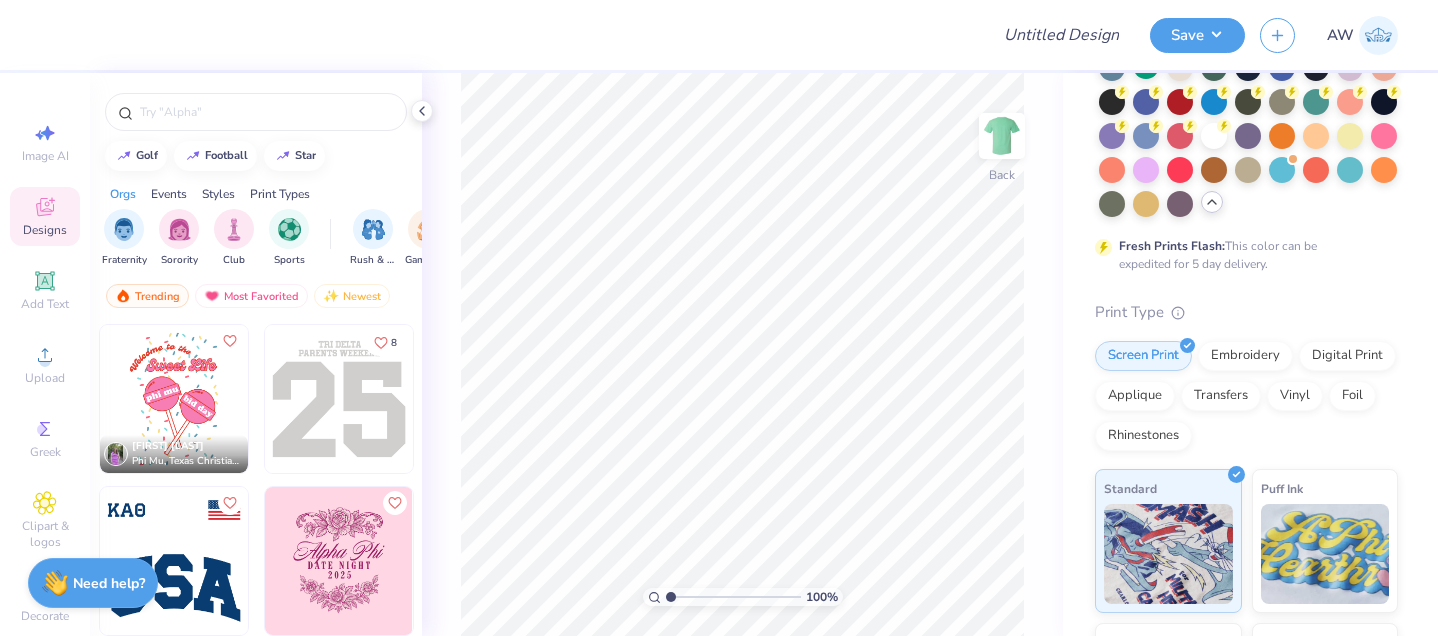 scroll, scrollTop: 236, scrollLeft: 0, axis: vertical 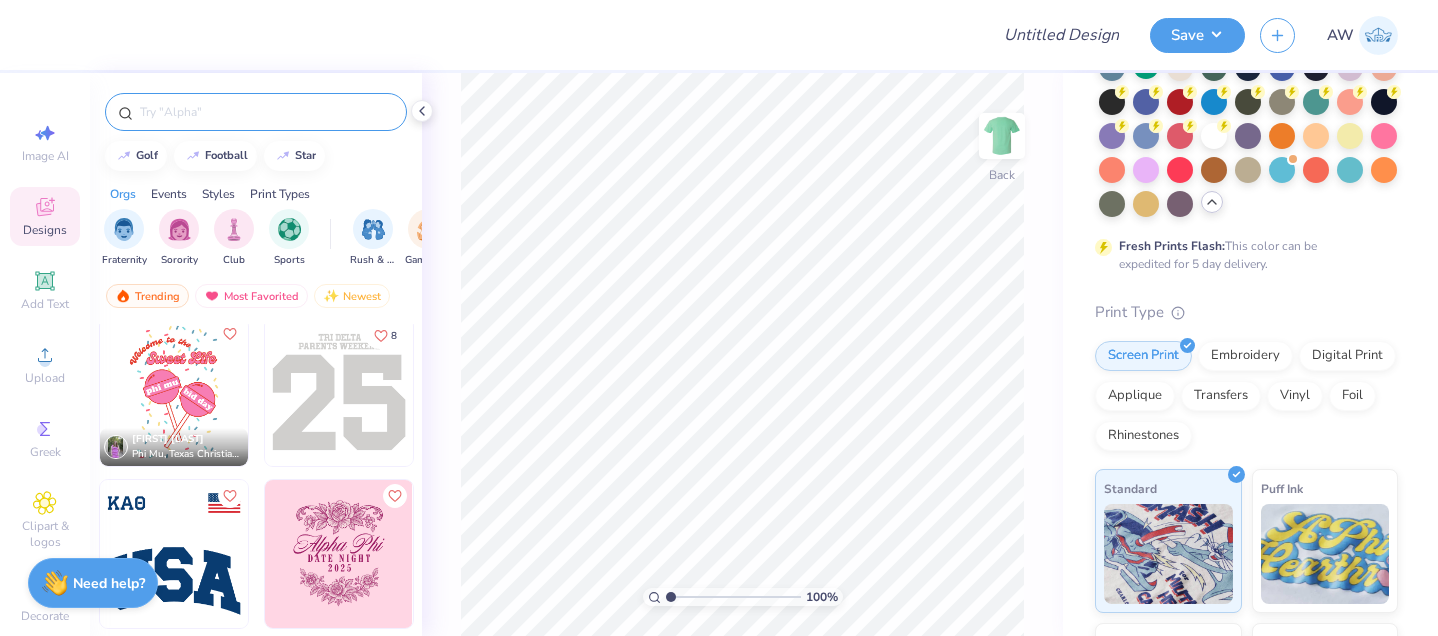 click at bounding box center [266, 112] 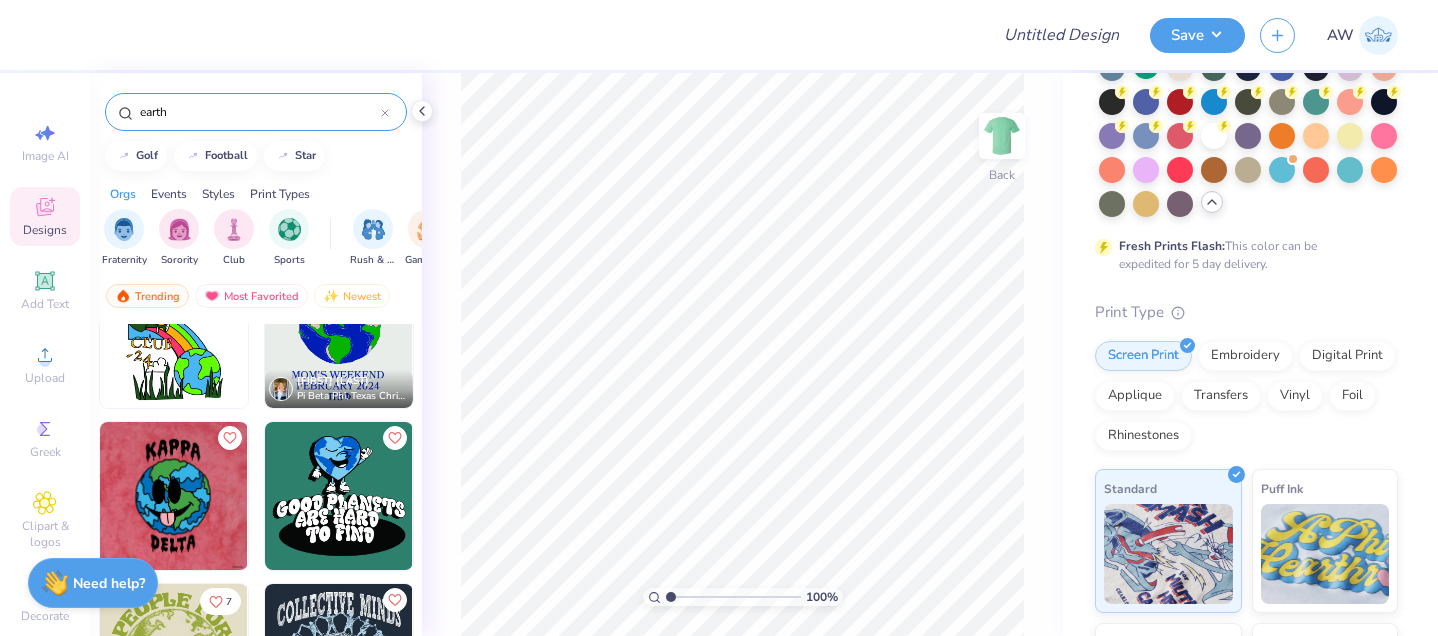 scroll, scrollTop: 323, scrollLeft: 0, axis: vertical 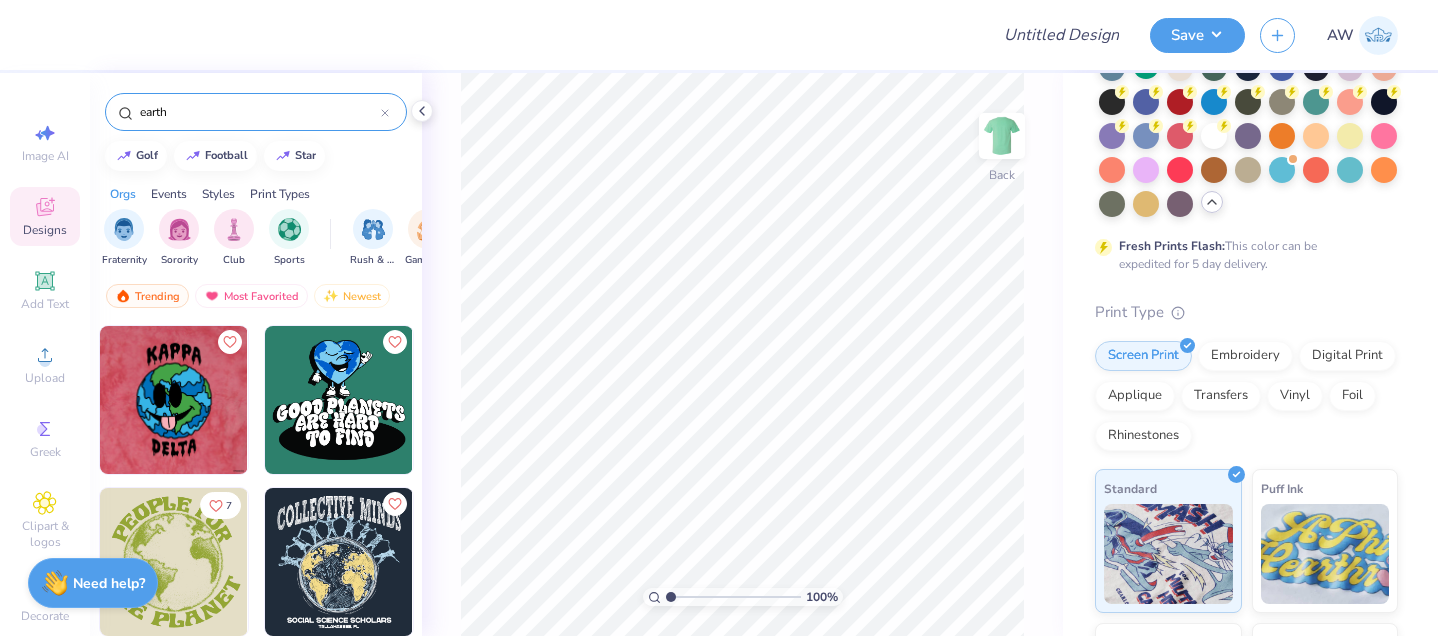 type on "earth" 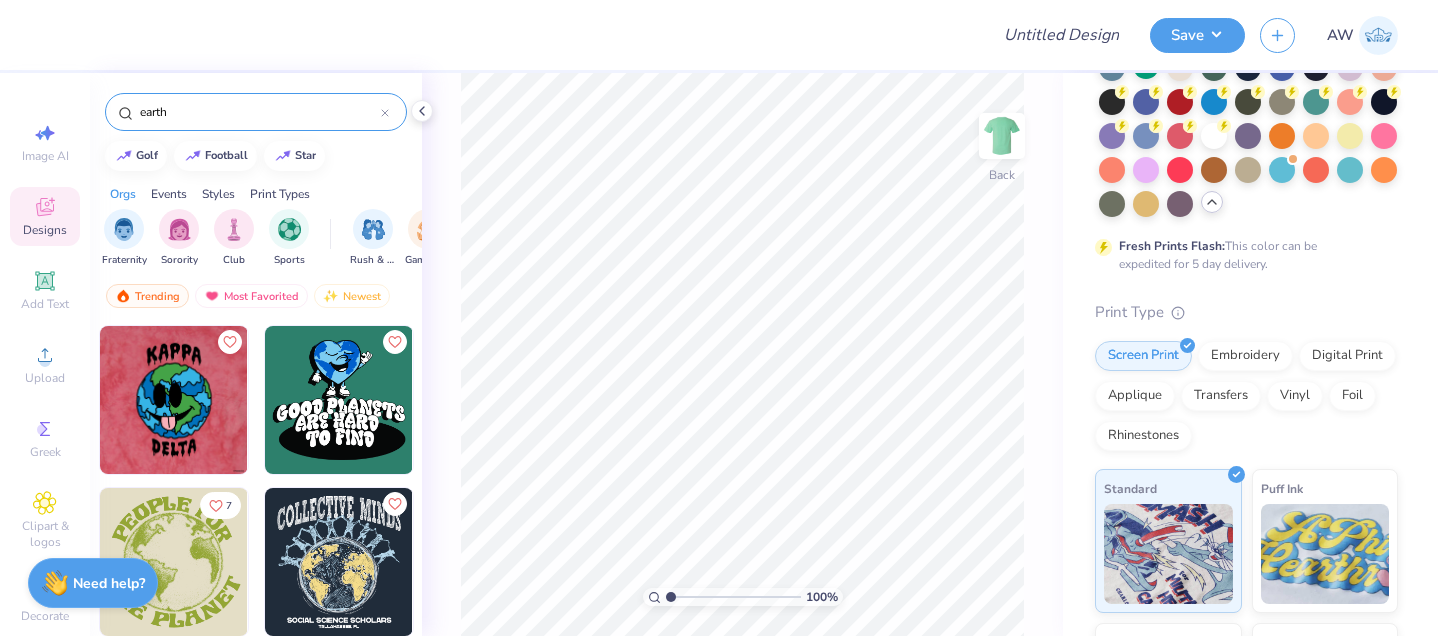 click at bounding box center (174, 400) 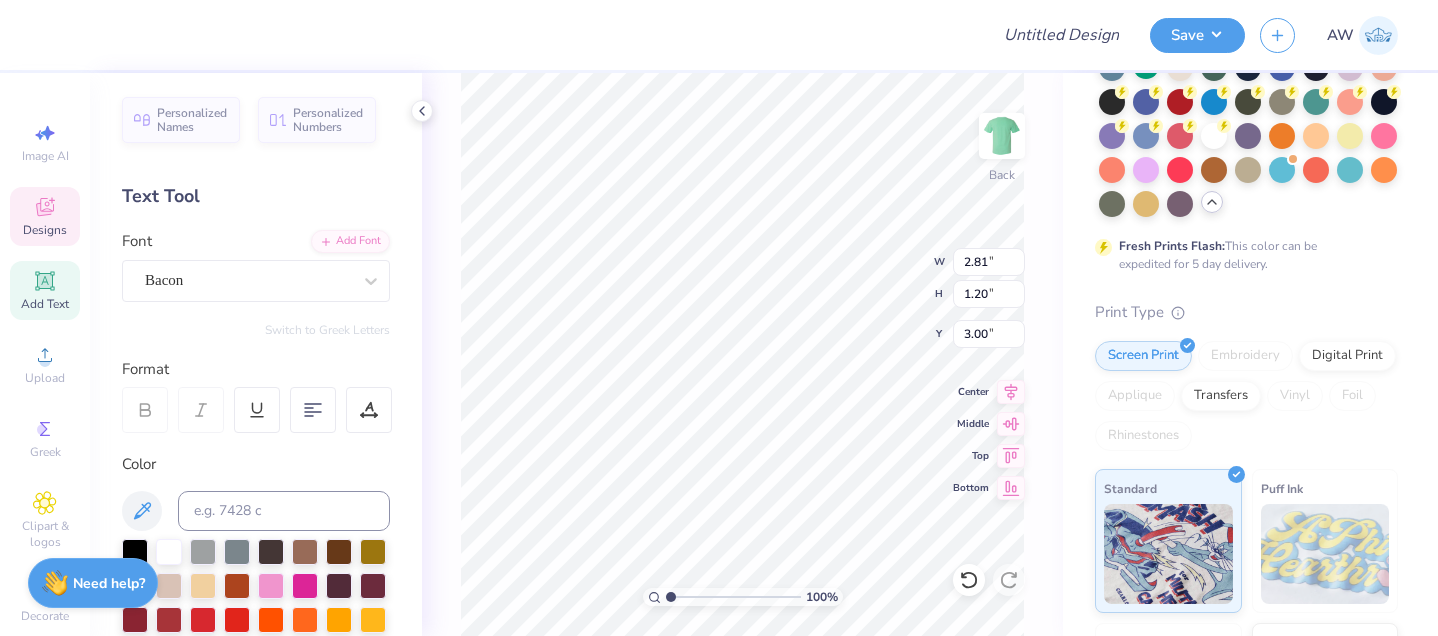 scroll, scrollTop: 0, scrollLeft: 0, axis: both 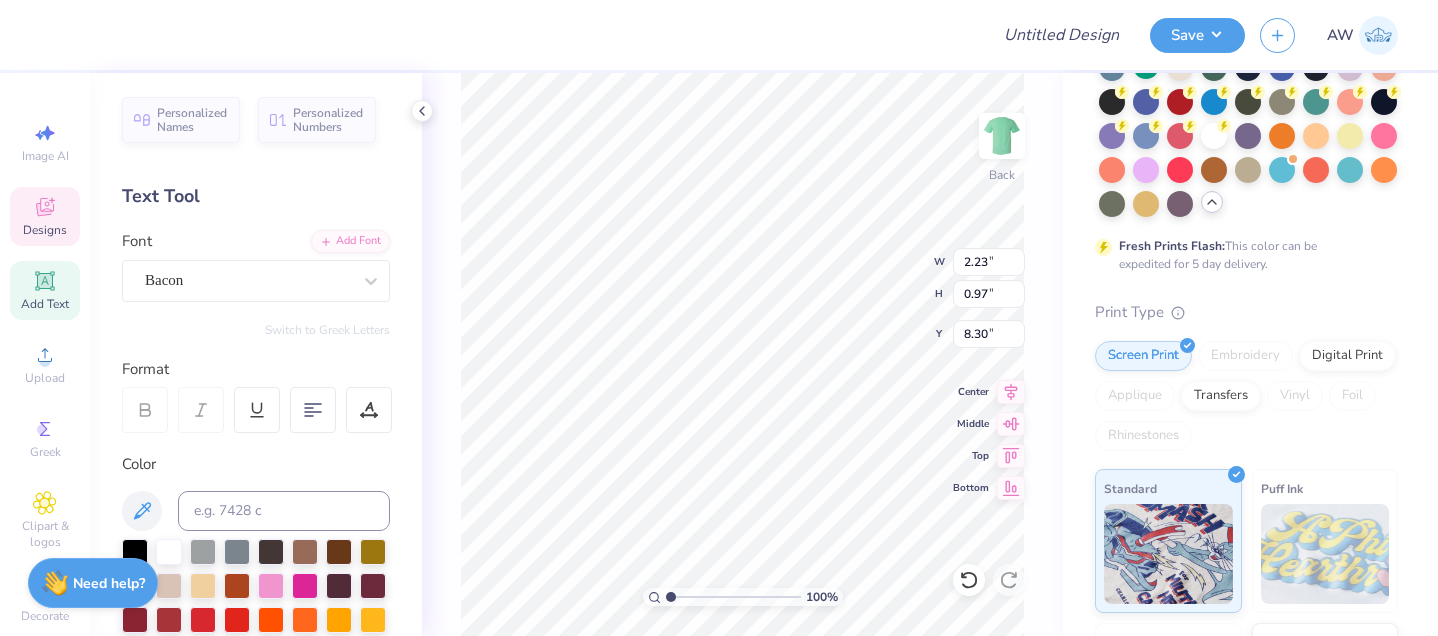 type on "2.23" 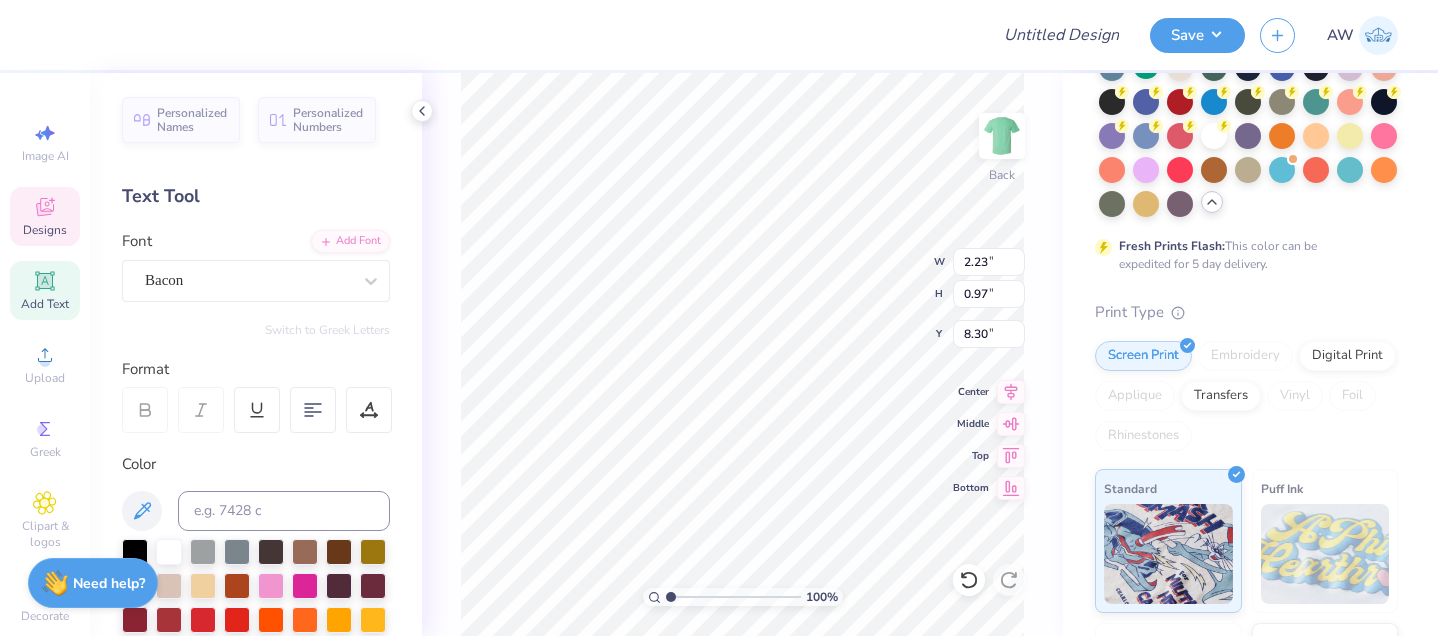 scroll, scrollTop: 0, scrollLeft: 0, axis: both 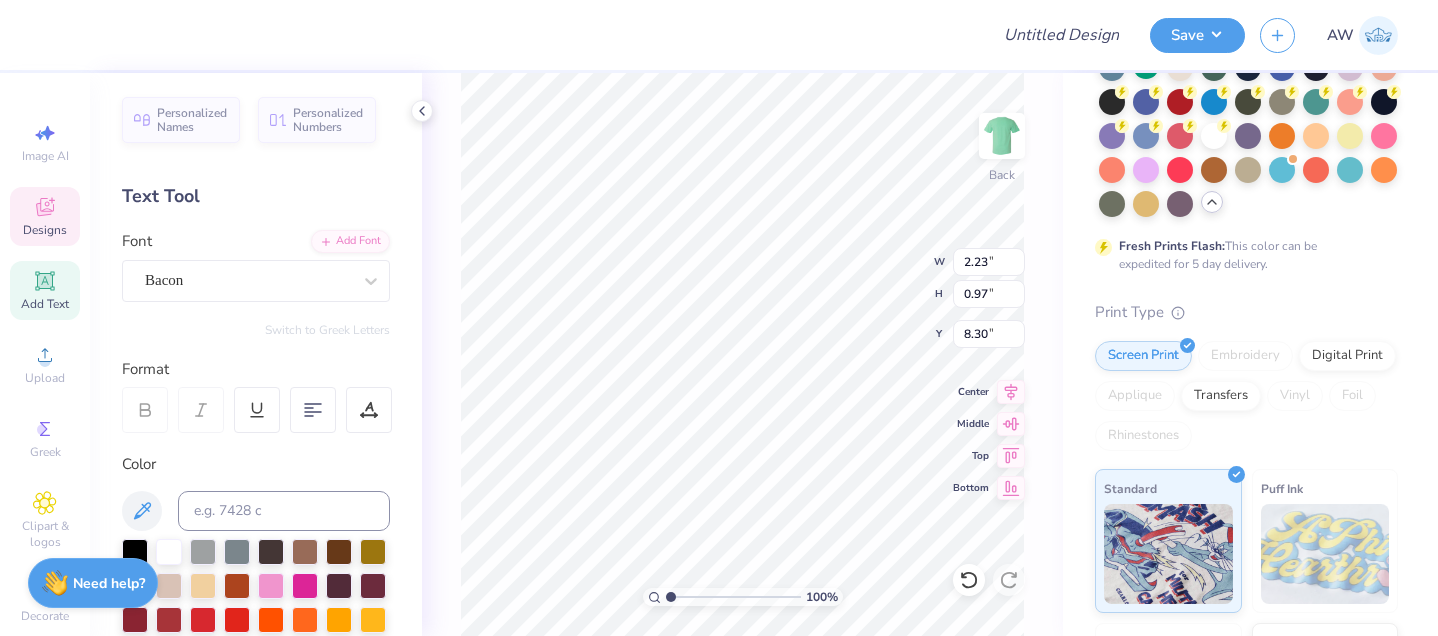 type on "College Station" 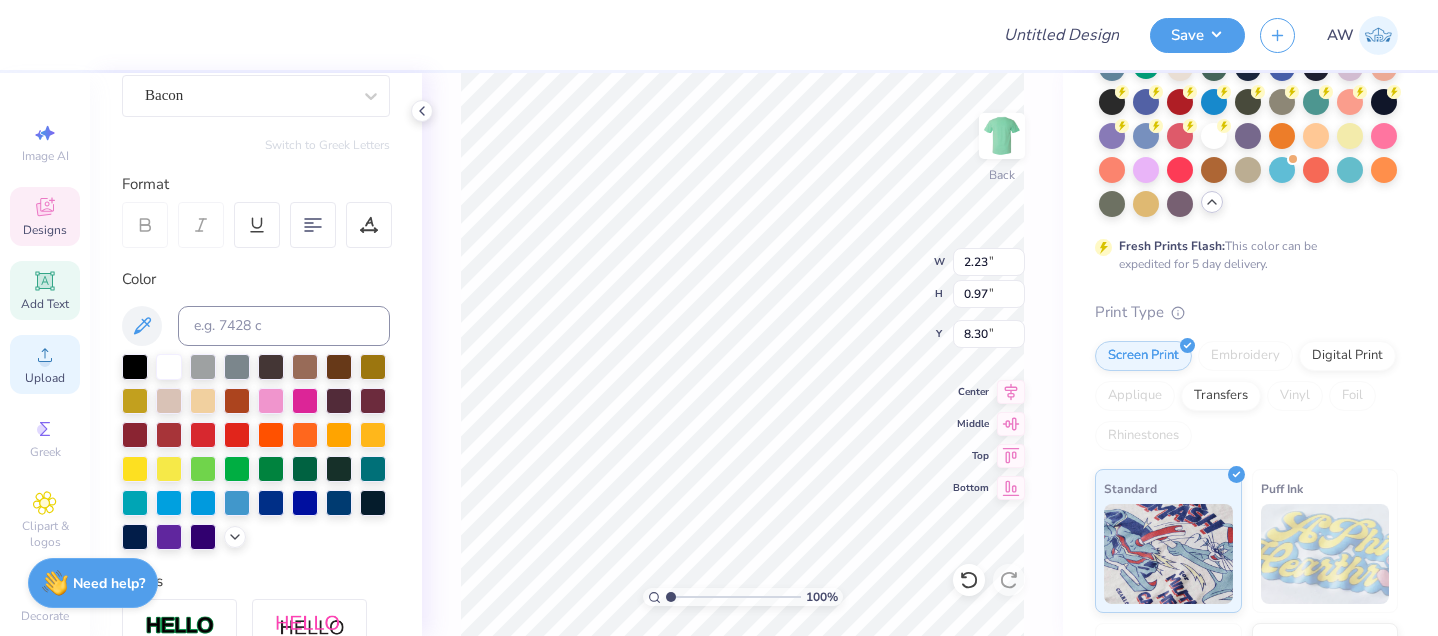 scroll, scrollTop: 184, scrollLeft: 0, axis: vertical 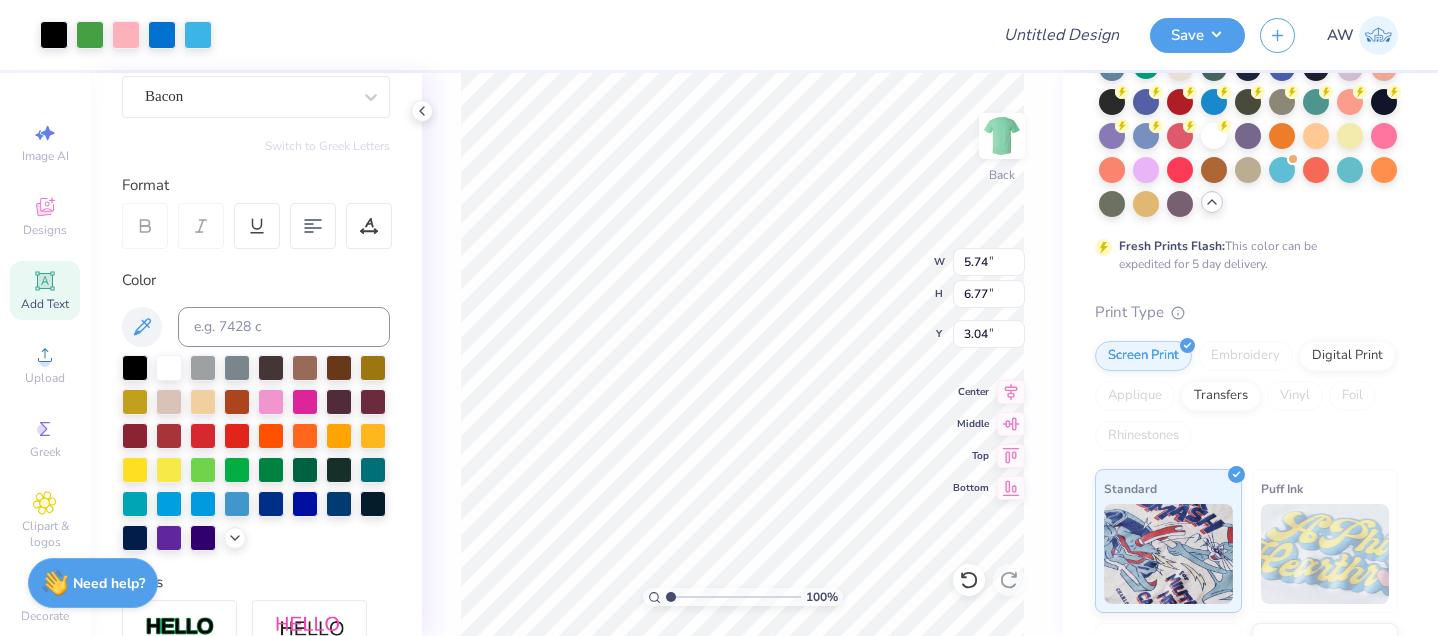 type on "7.11" 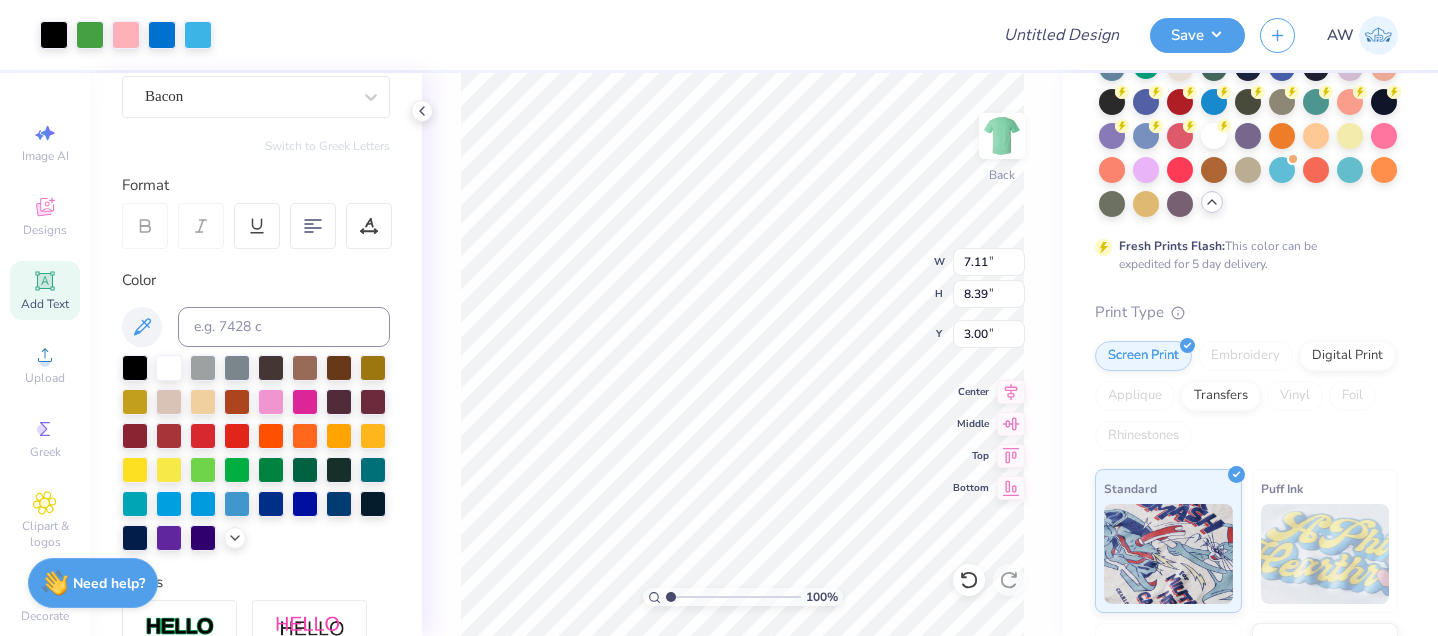 type on "3.00" 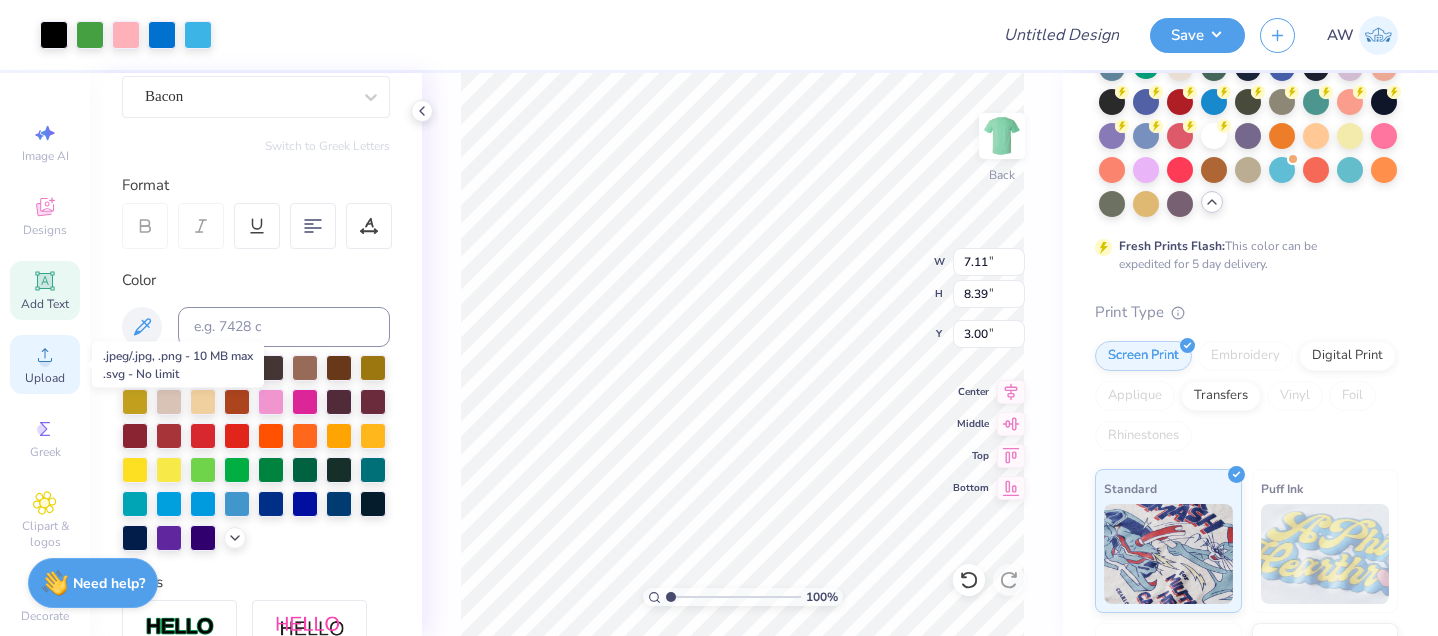 click on "Upload" at bounding box center (45, 364) 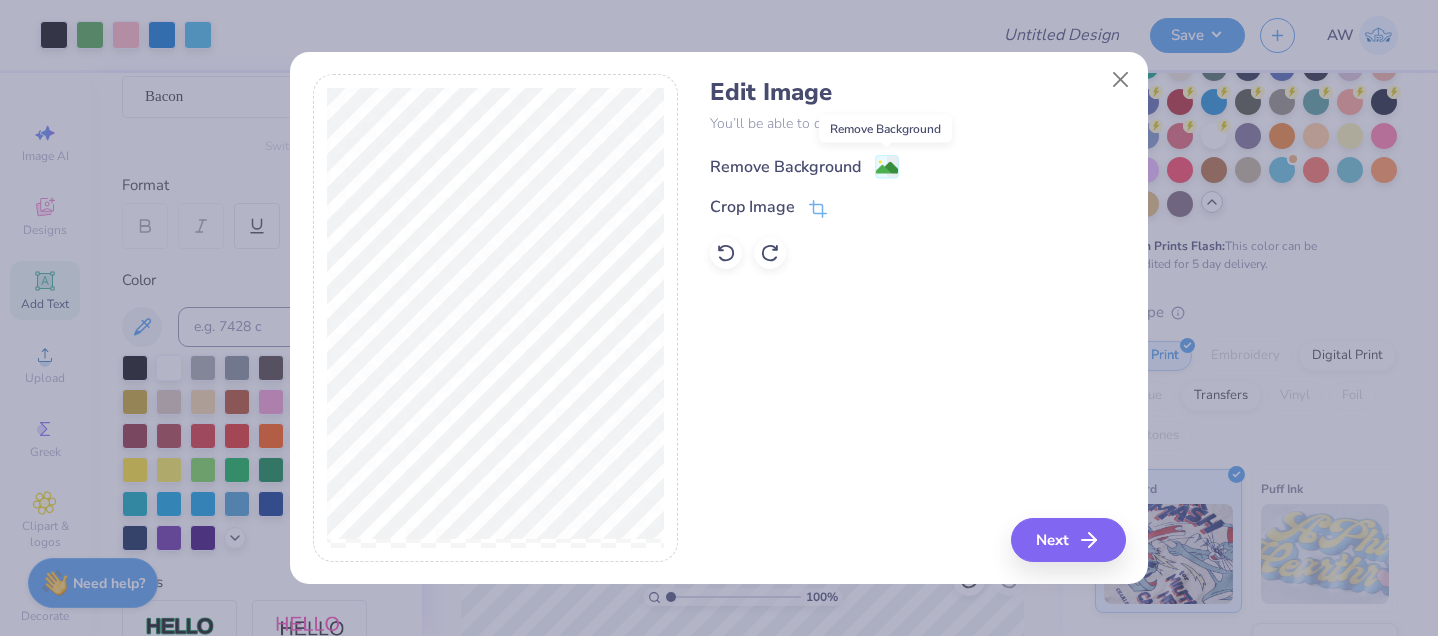 click 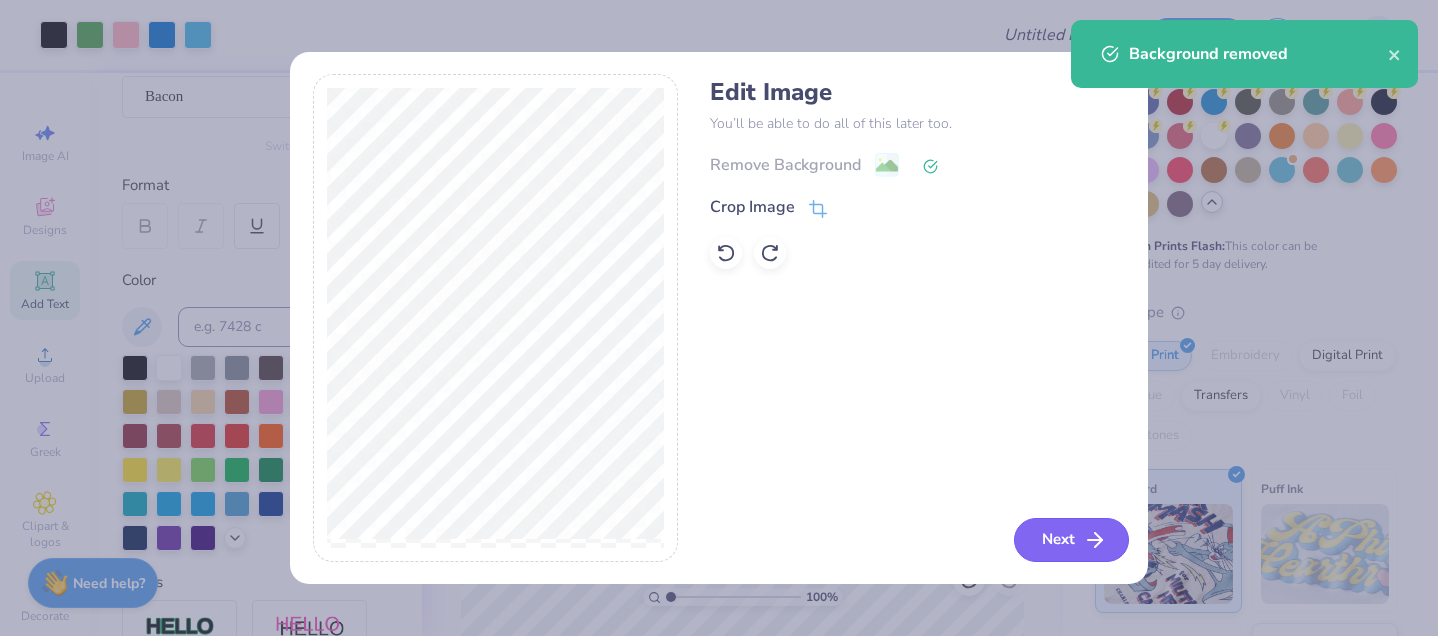 click on "Next" at bounding box center (1071, 540) 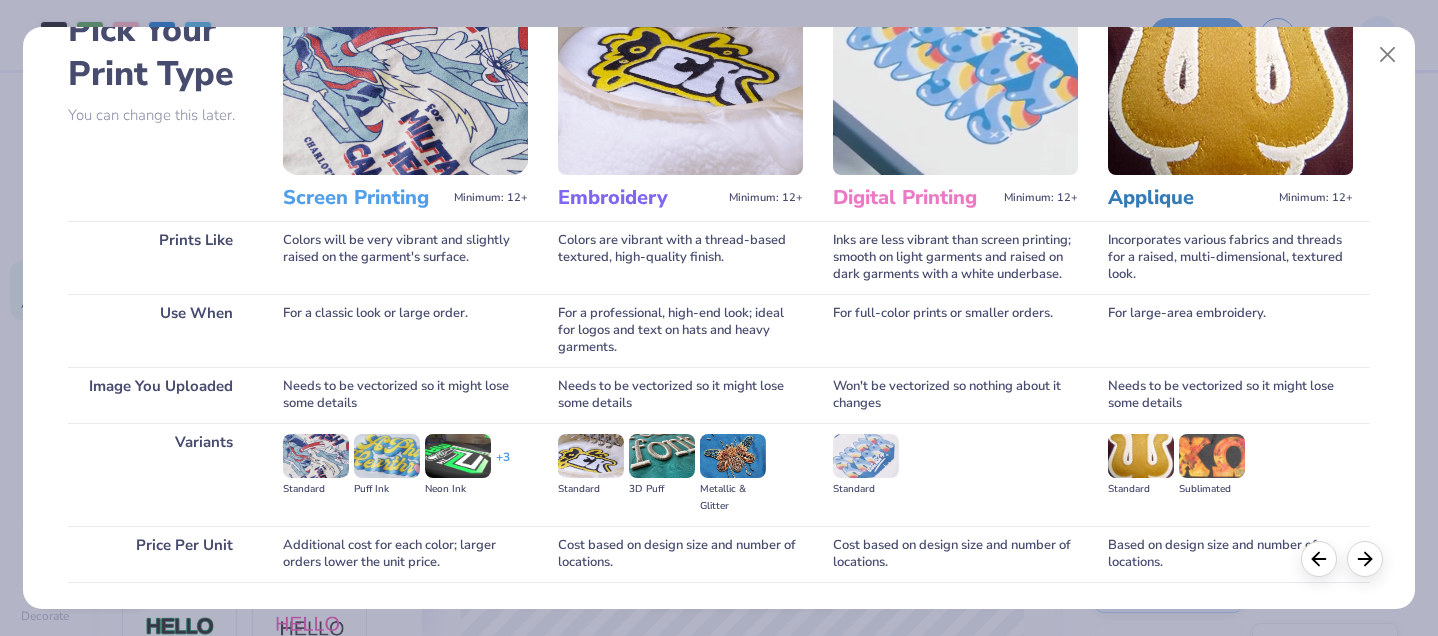 scroll, scrollTop: 261, scrollLeft: 0, axis: vertical 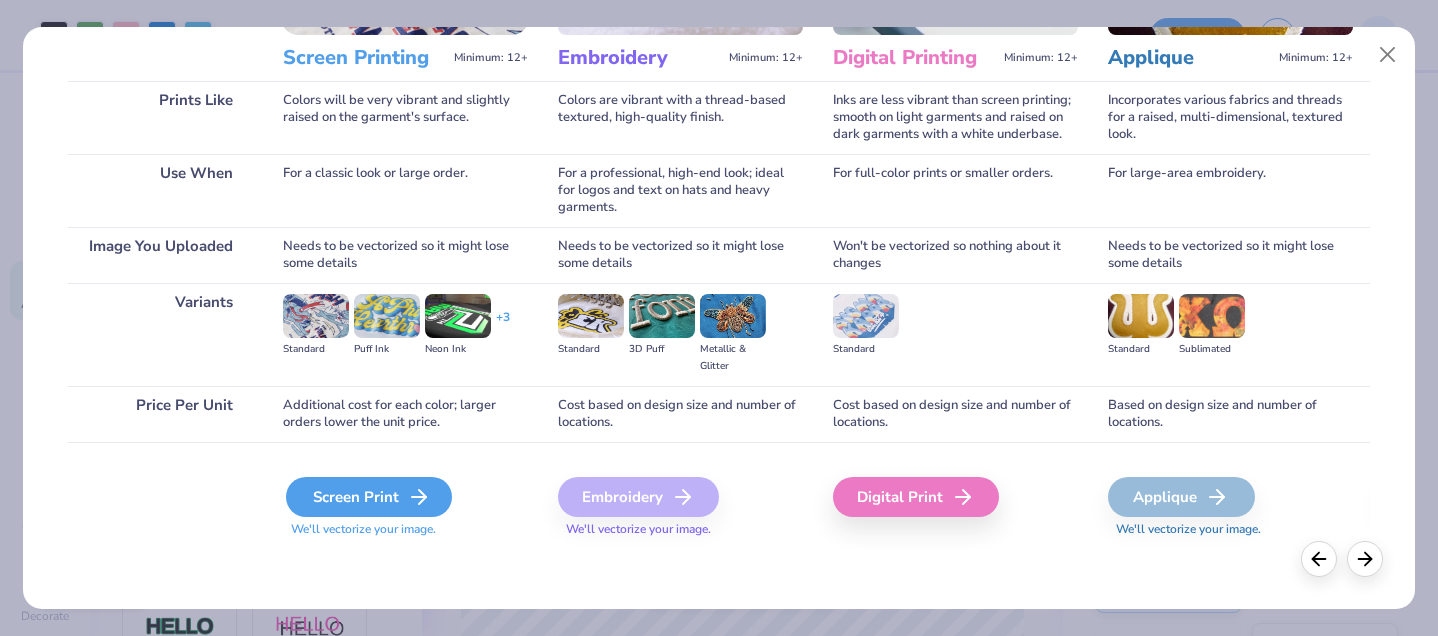 click on "Screen Print" at bounding box center [369, 497] 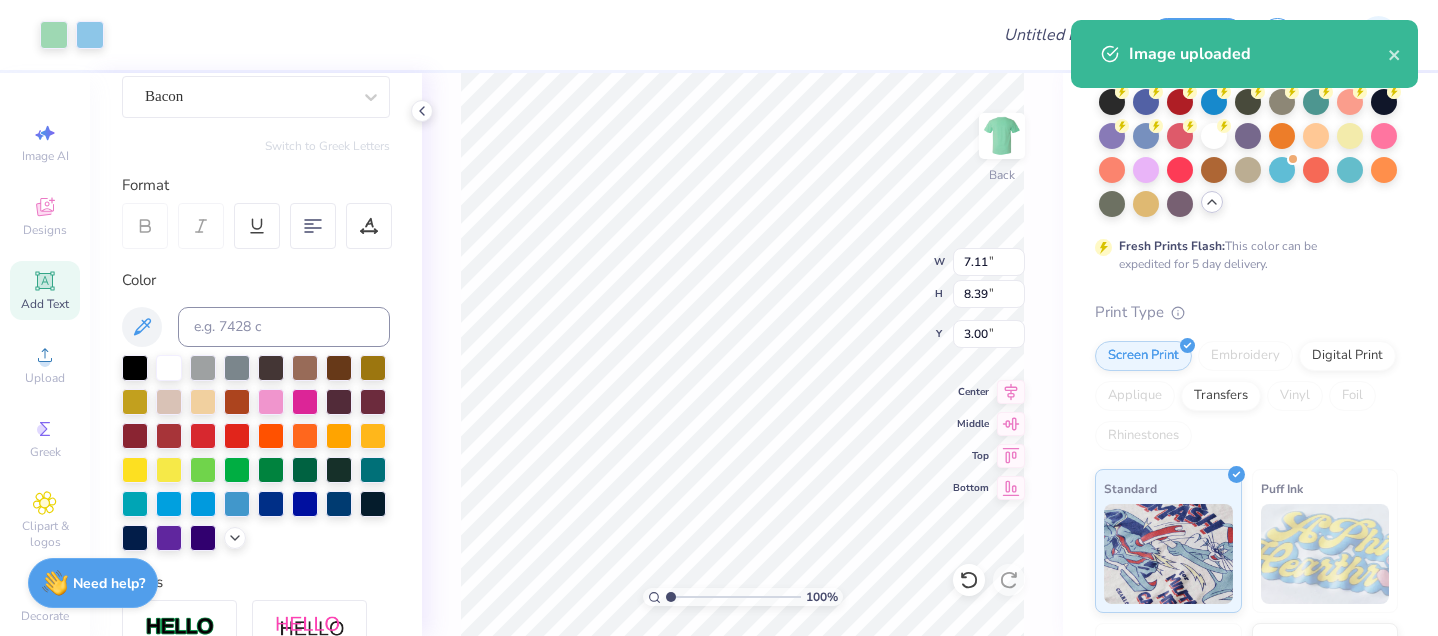 type on "14.17" 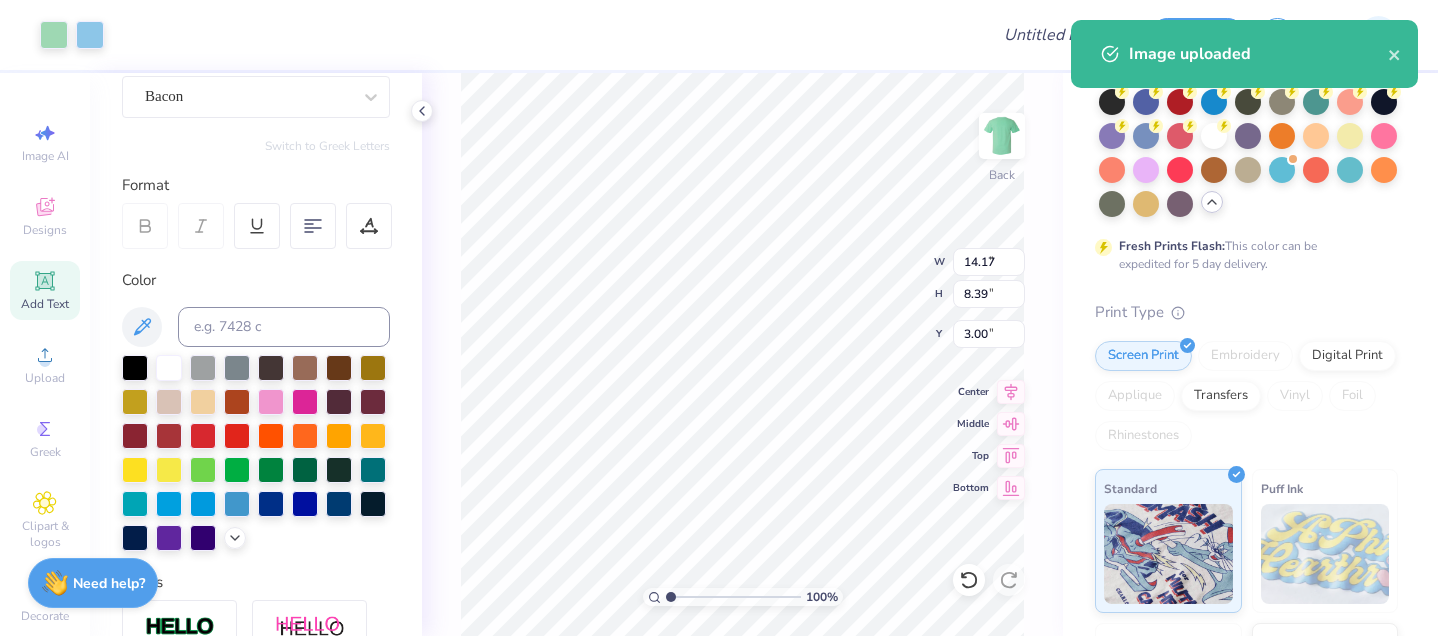type on "14.00" 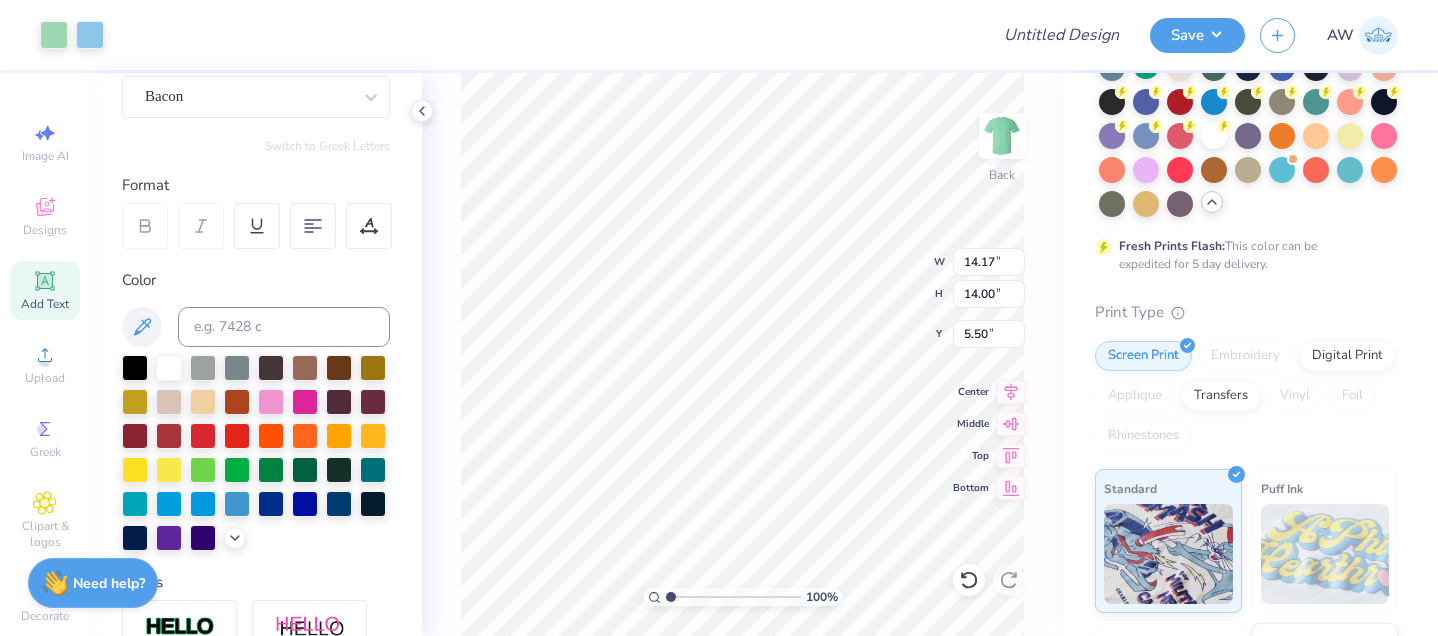 type on "5.51" 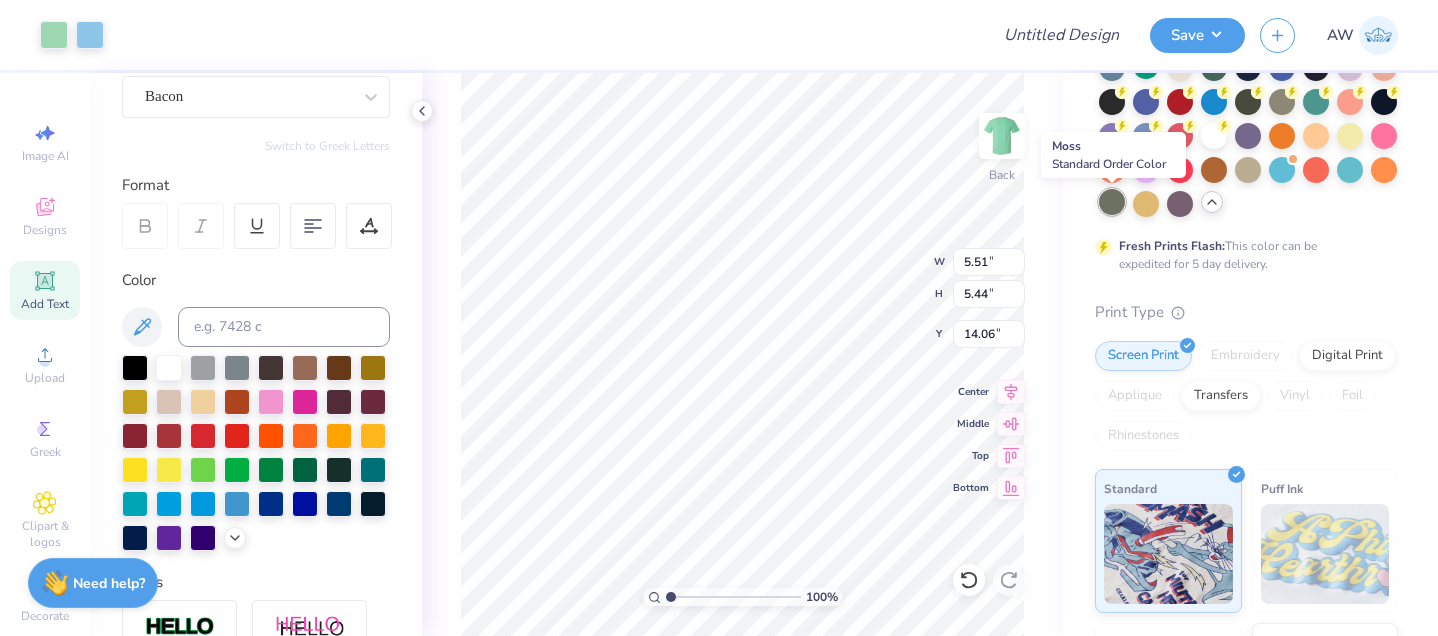 click at bounding box center (1112, 202) 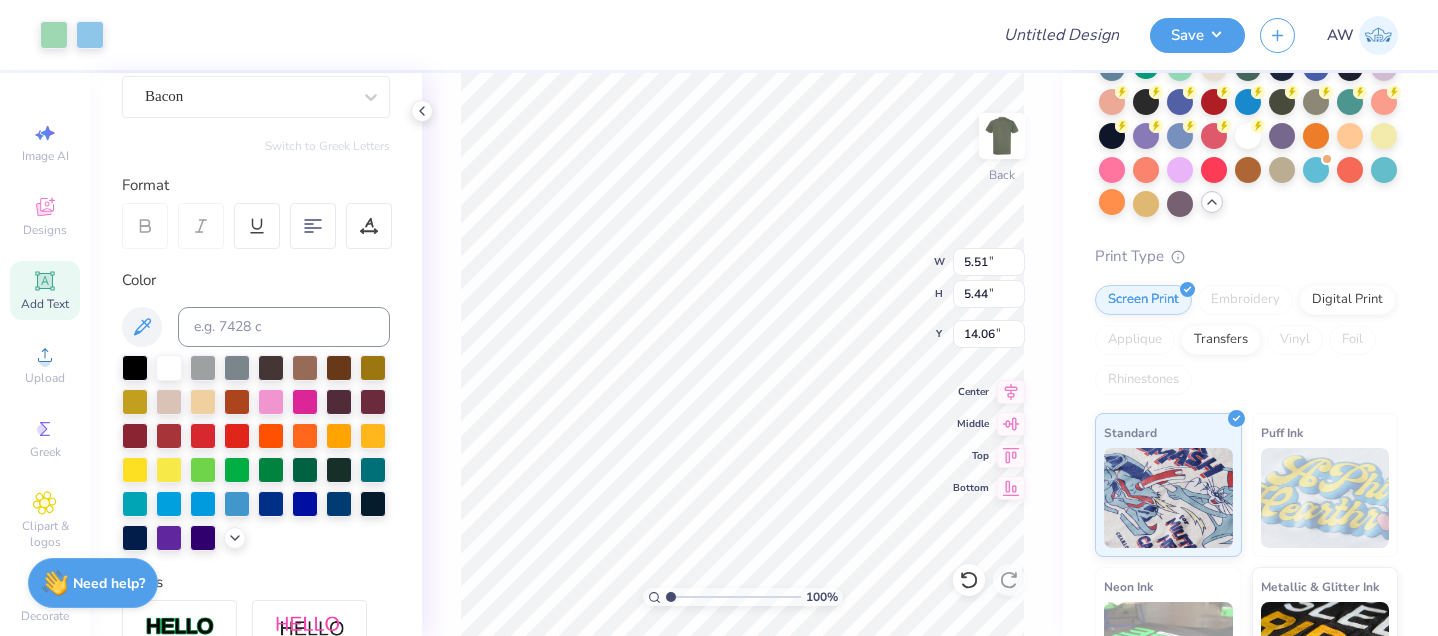 type on "14.04" 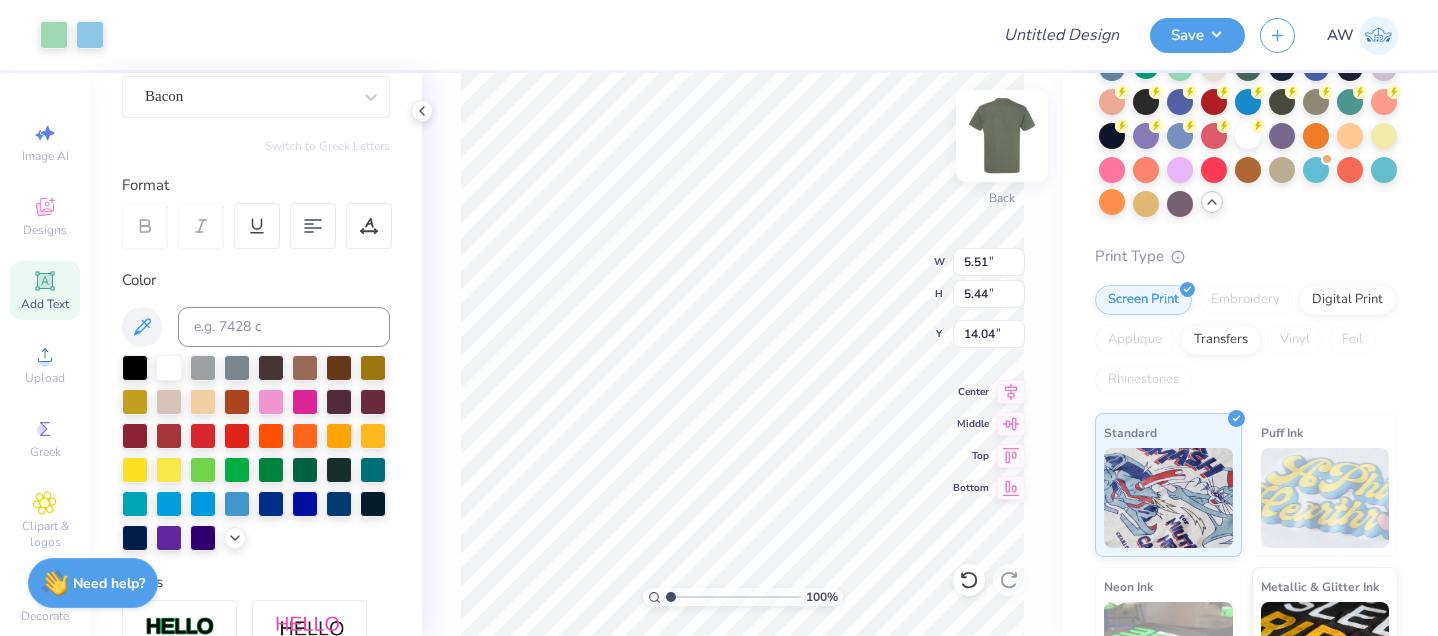 click at bounding box center (1002, 136) 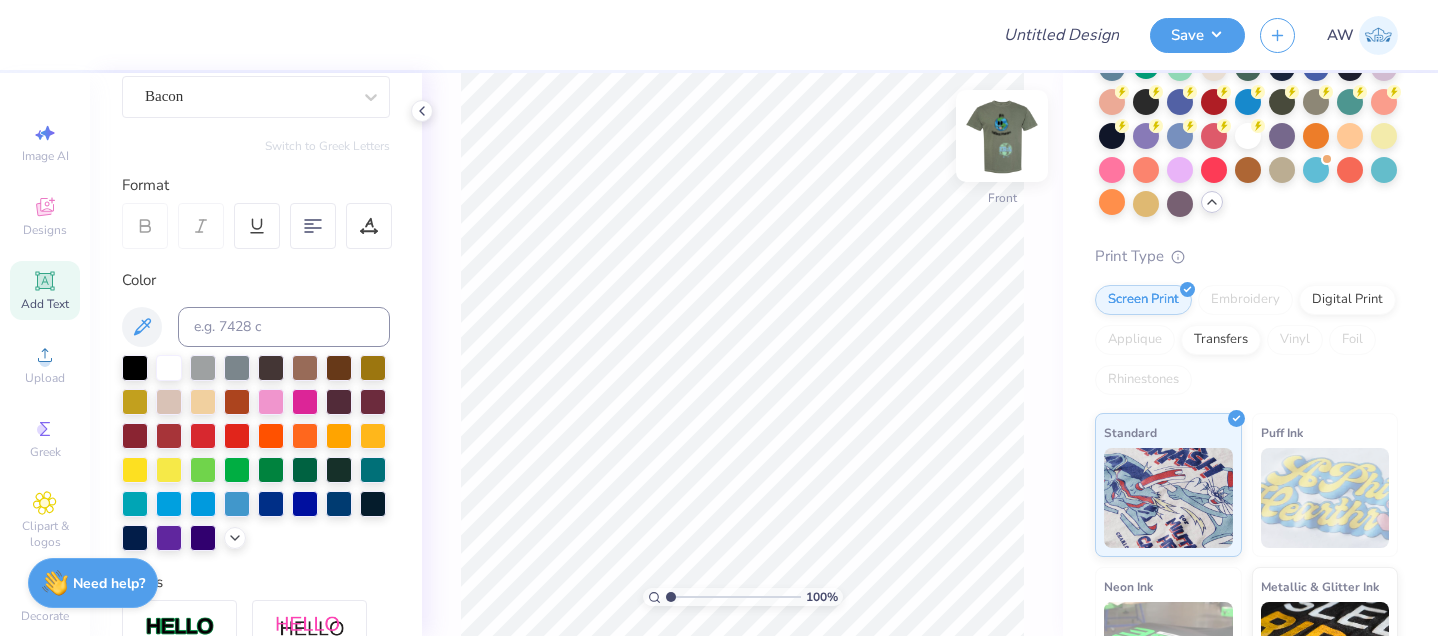 click at bounding box center (1002, 136) 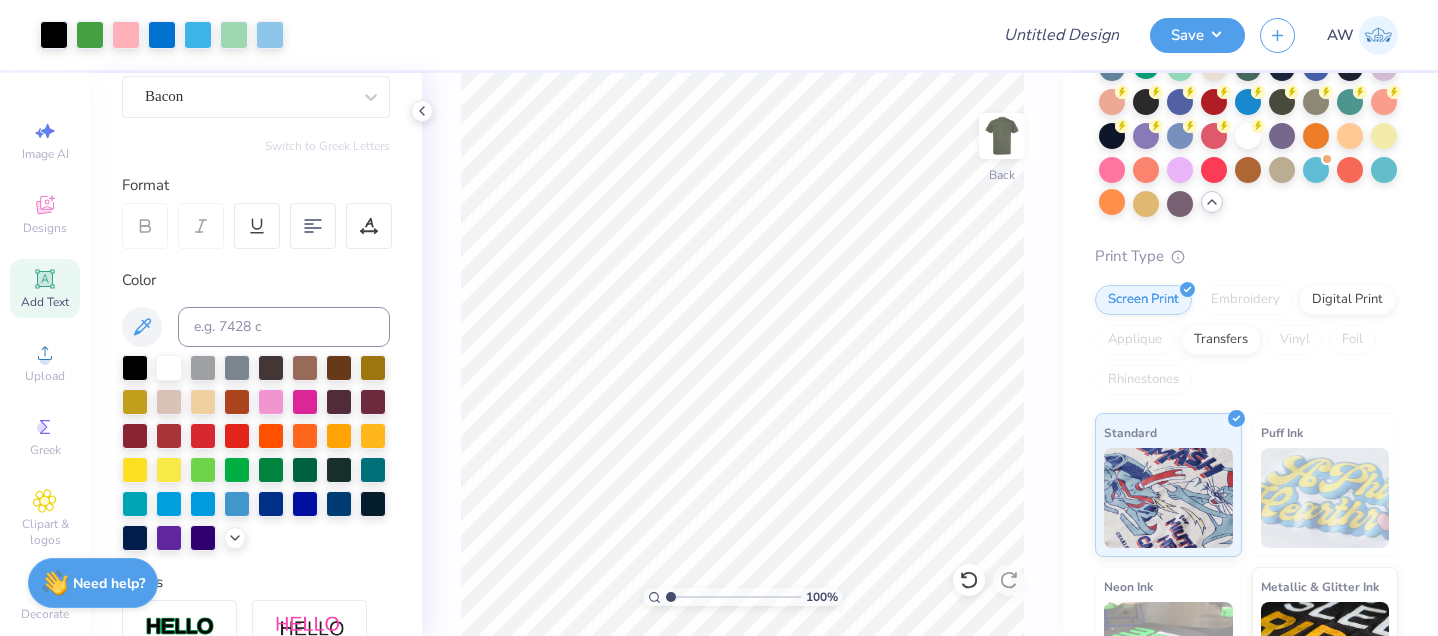 scroll, scrollTop: 0, scrollLeft: 0, axis: both 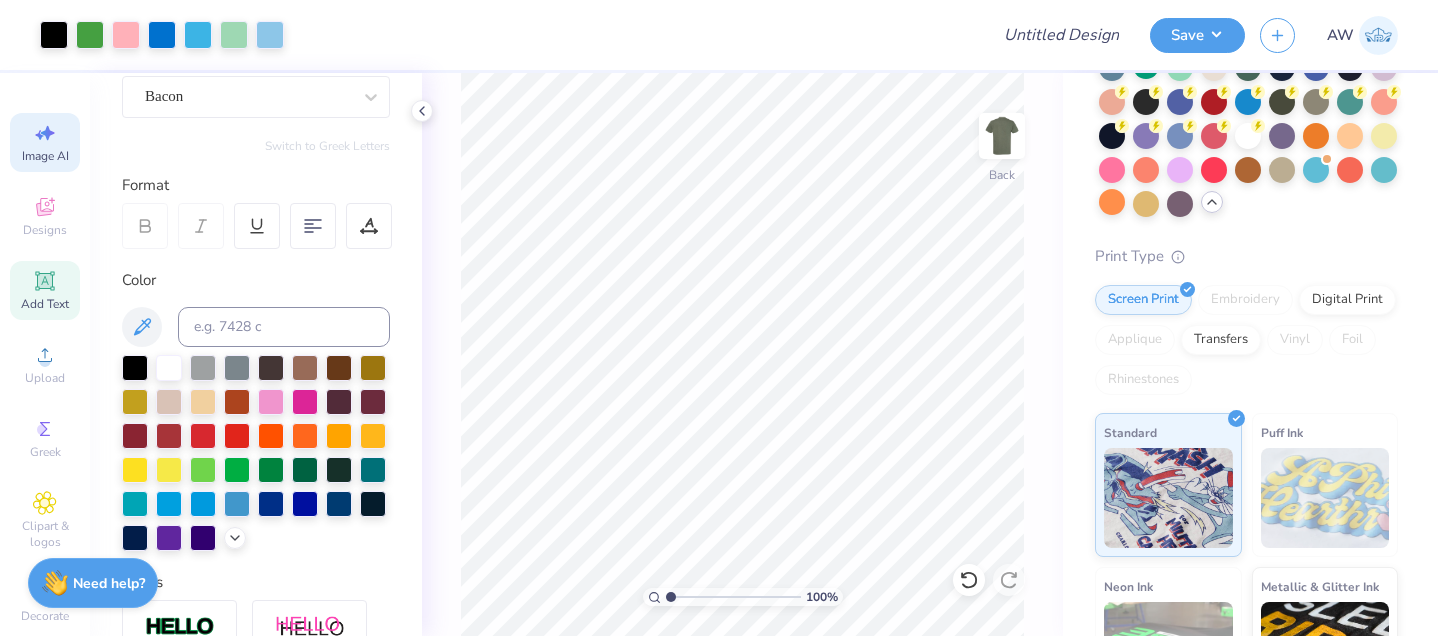 click 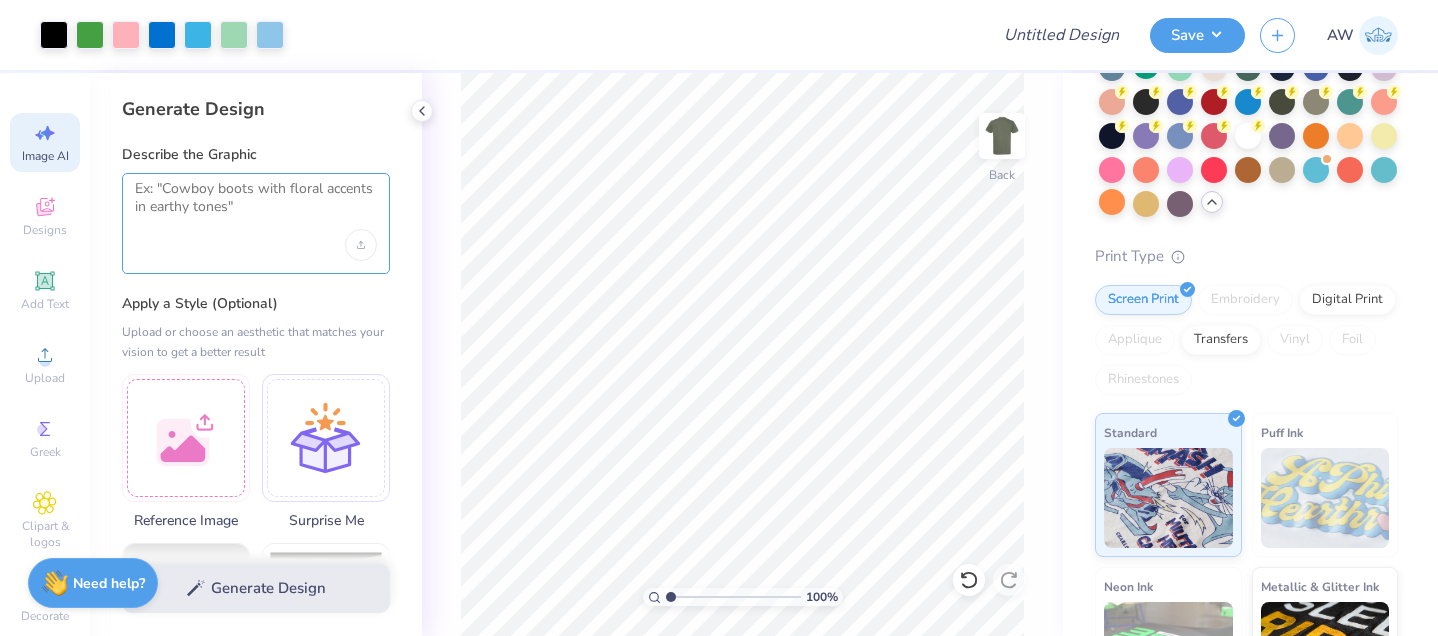 click at bounding box center (256, 205) 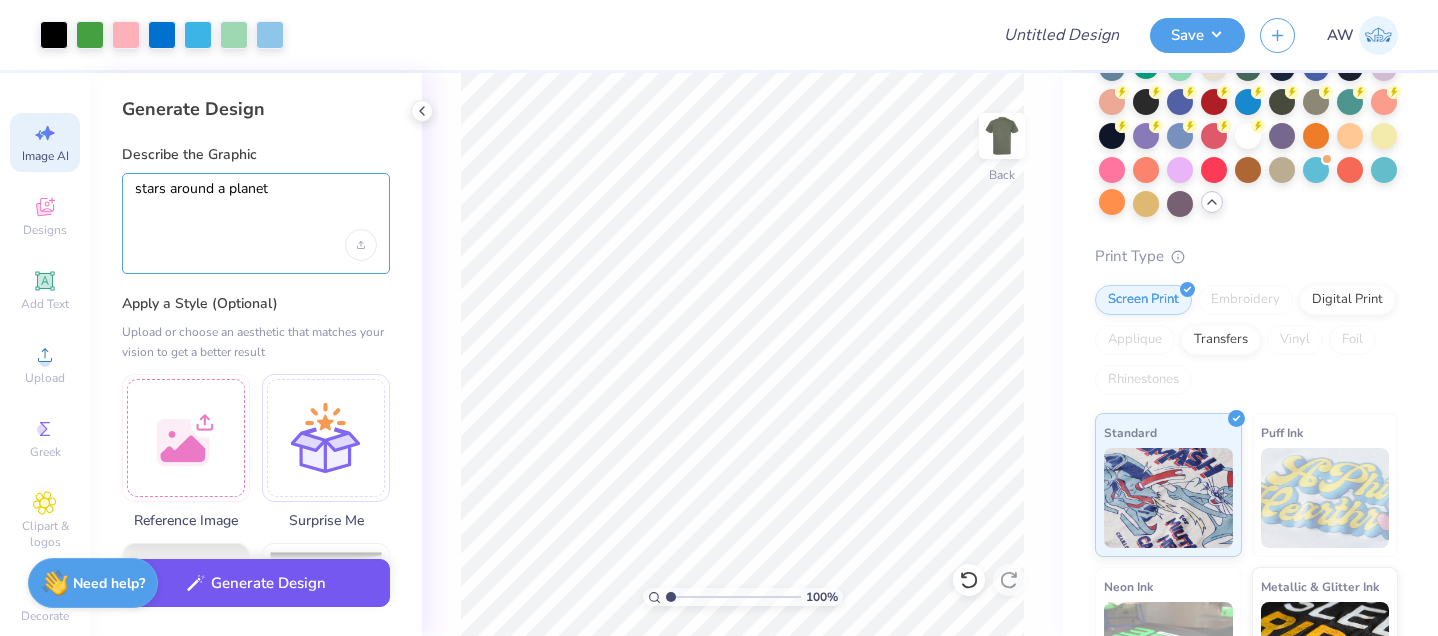 type on "stars around a planet" 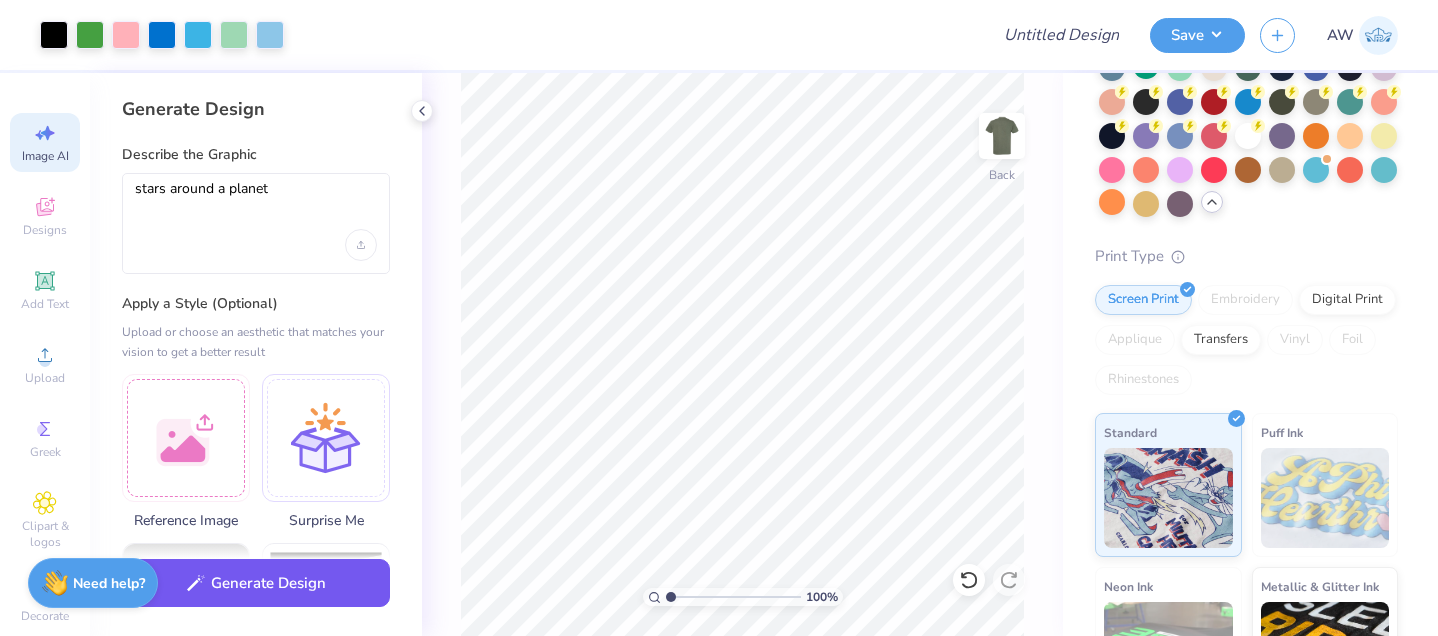 click on "Generate Design" at bounding box center [256, 583] 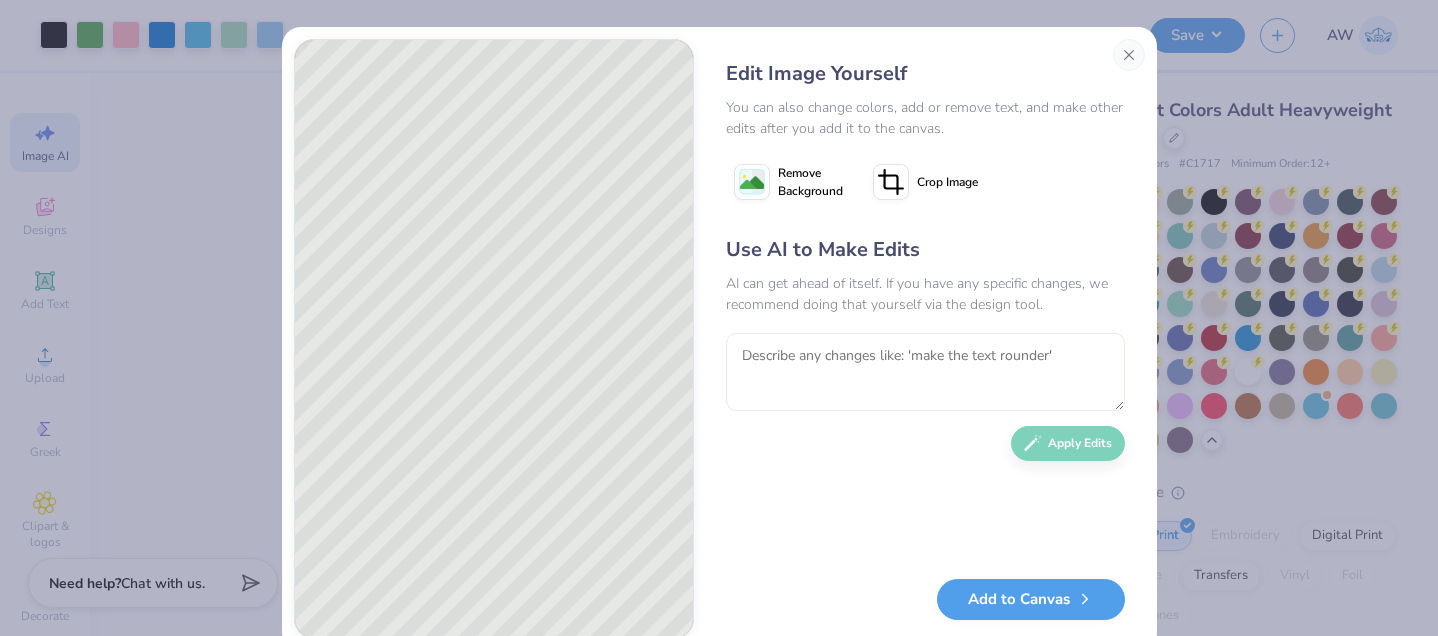 scroll, scrollTop: 0, scrollLeft: 0, axis: both 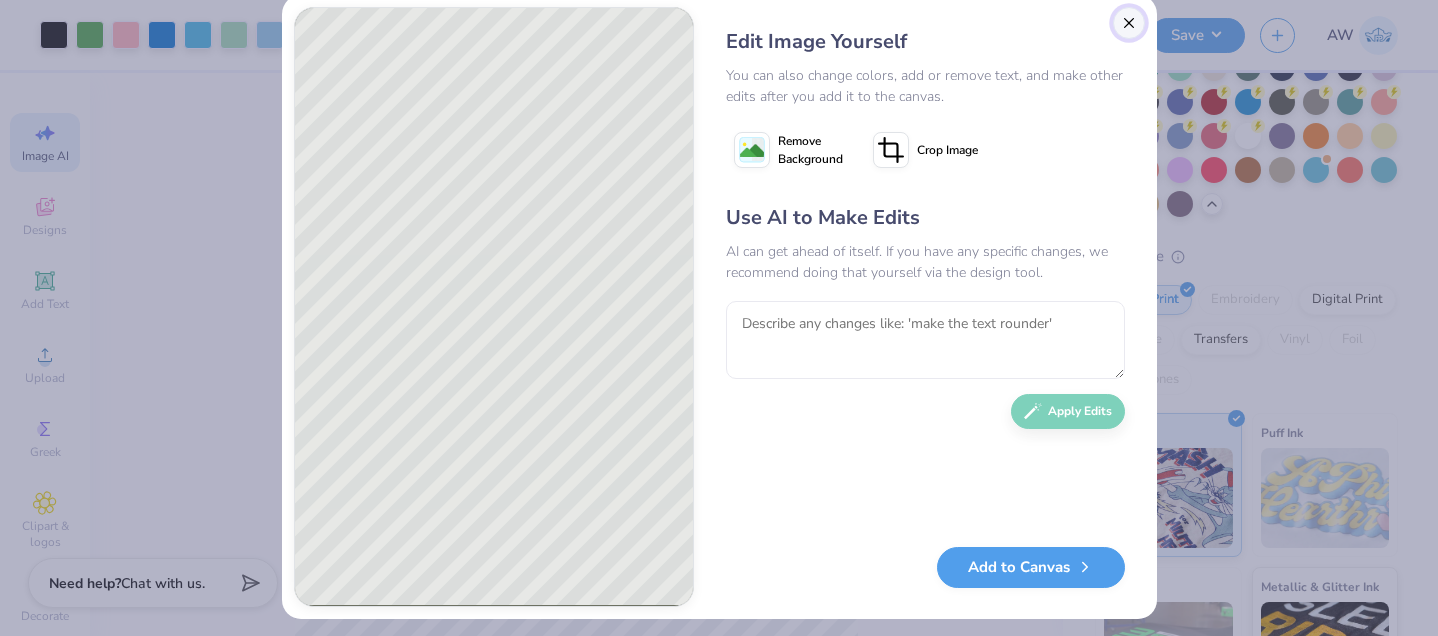 click at bounding box center [1129, 23] 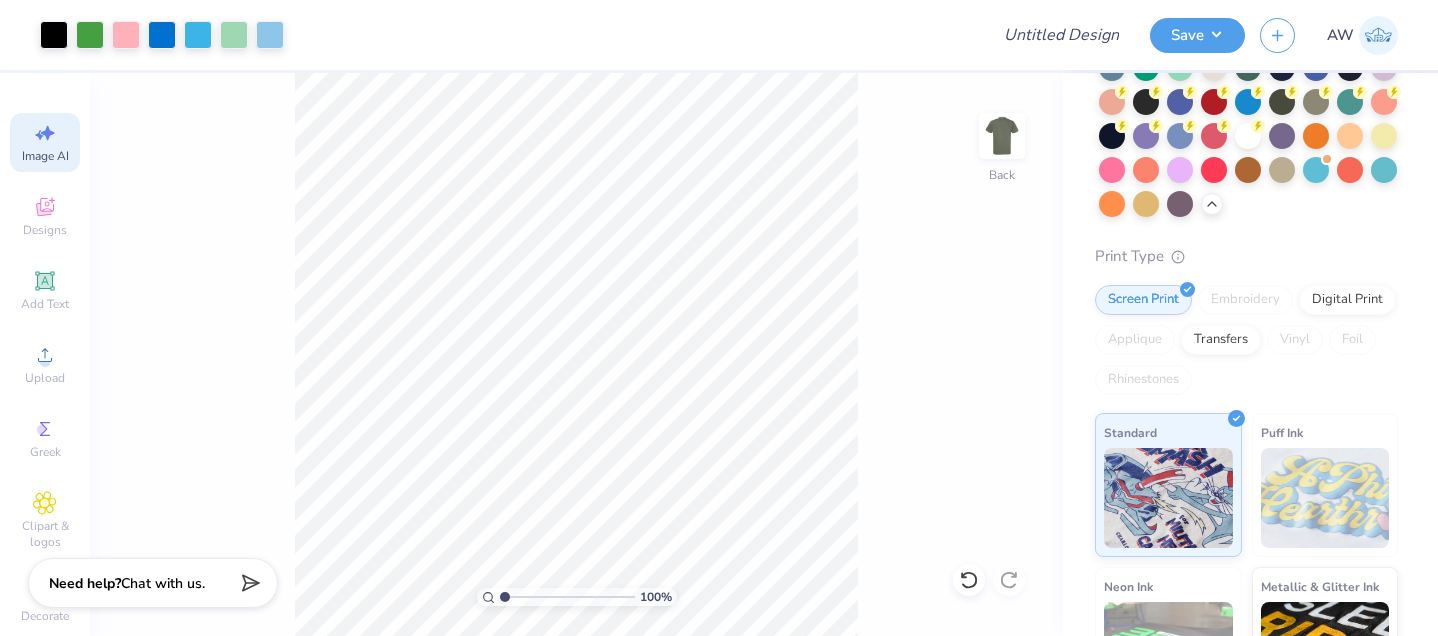 scroll, scrollTop: 0, scrollLeft: 45, axis: horizontal 